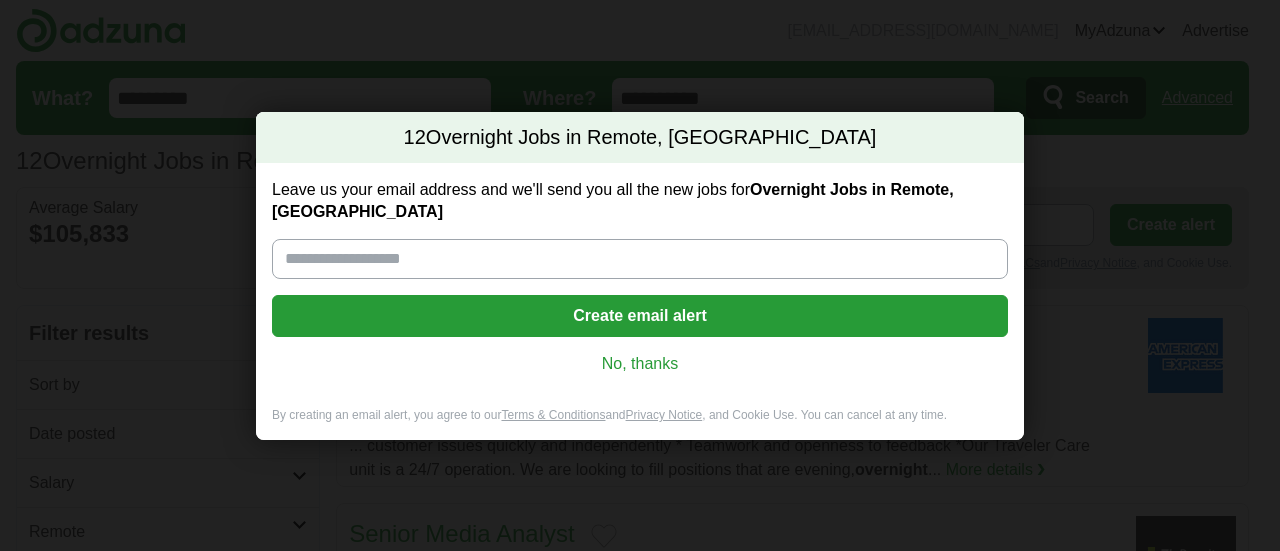 click on "No, thanks" at bounding box center (640, 364) 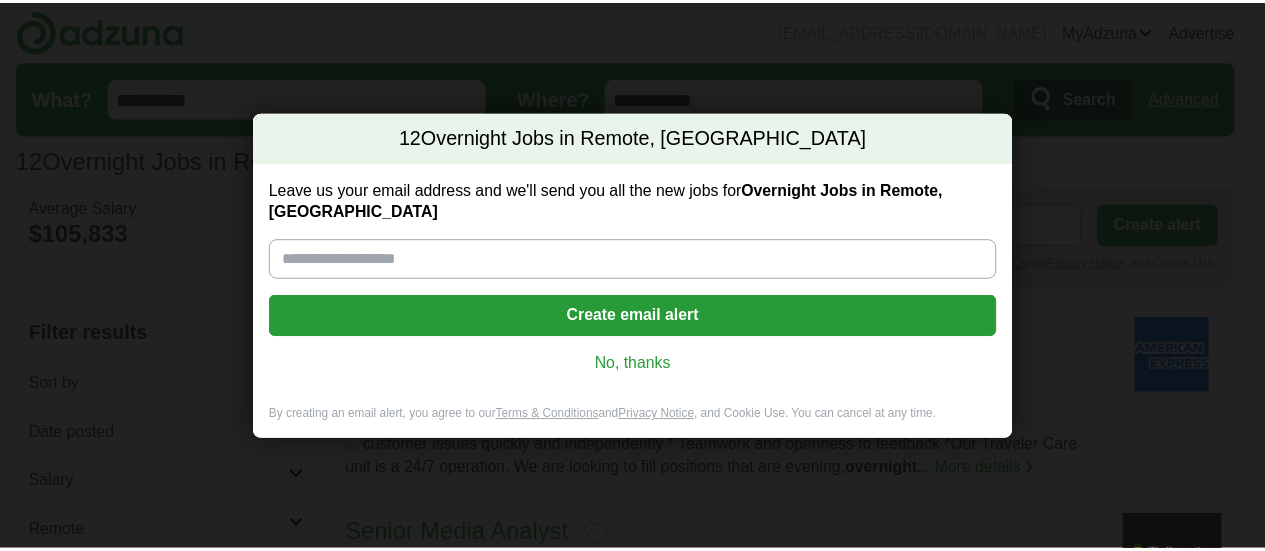 scroll, scrollTop: 0, scrollLeft: 0, axis: both 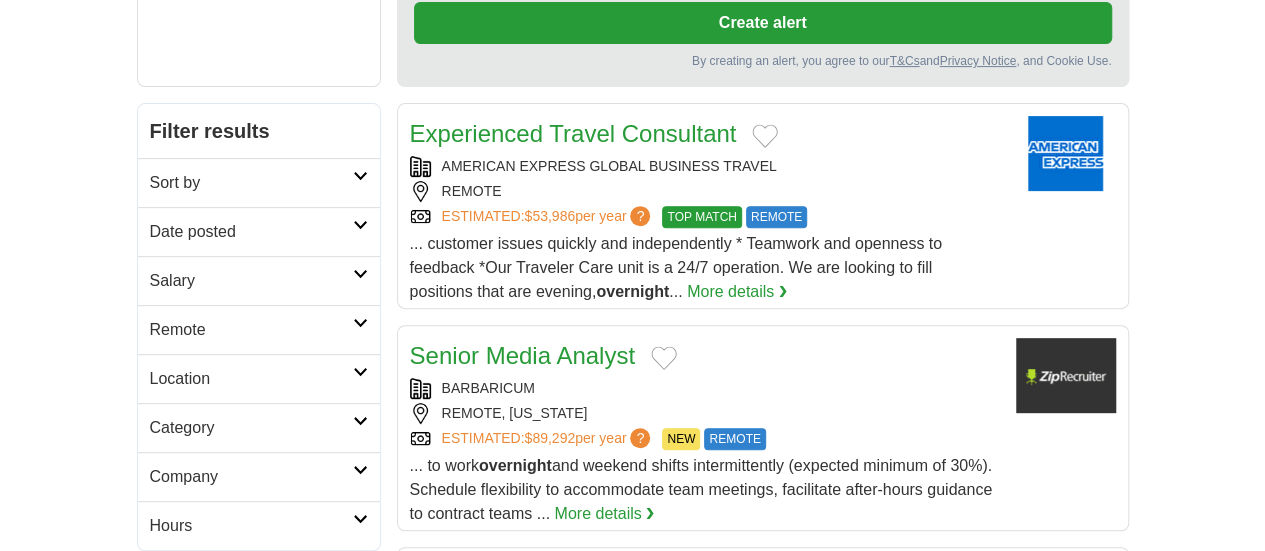 click on "Date posted" at bounding box center [259, 231] 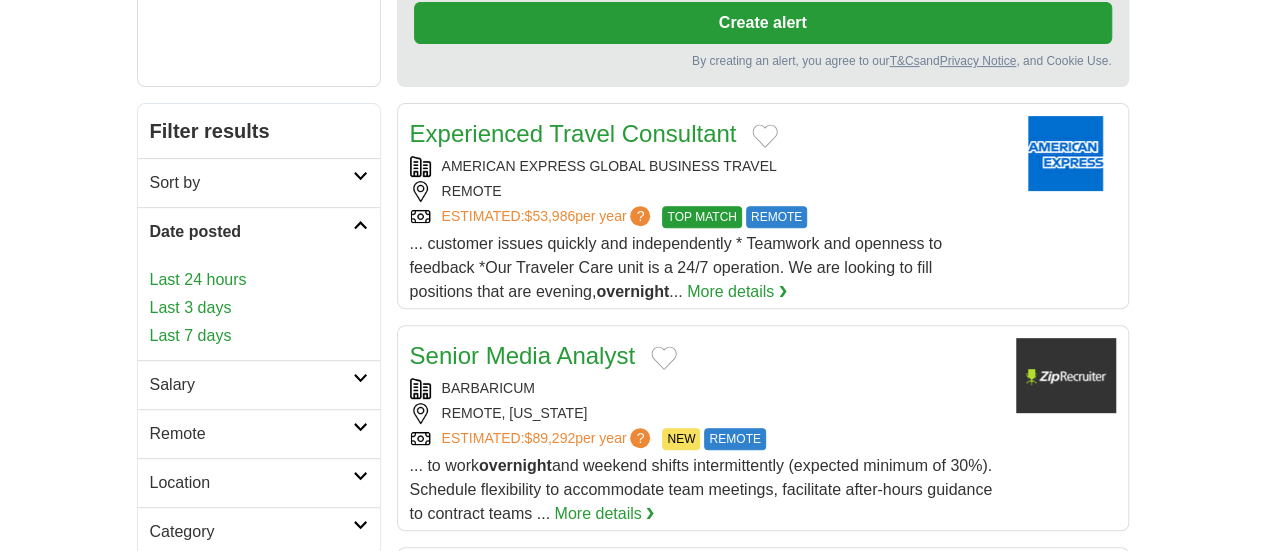click on "Last 24 hours" at bounding box center (259, 280) 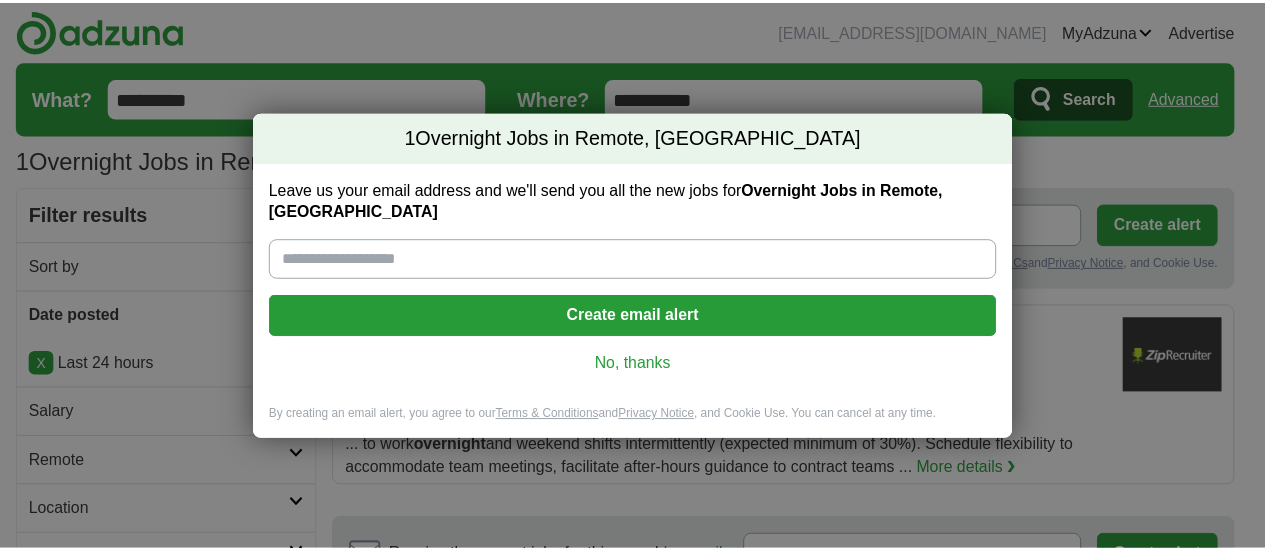 scroll, scrollTop: 0, scrollLeft: 0, axis: both 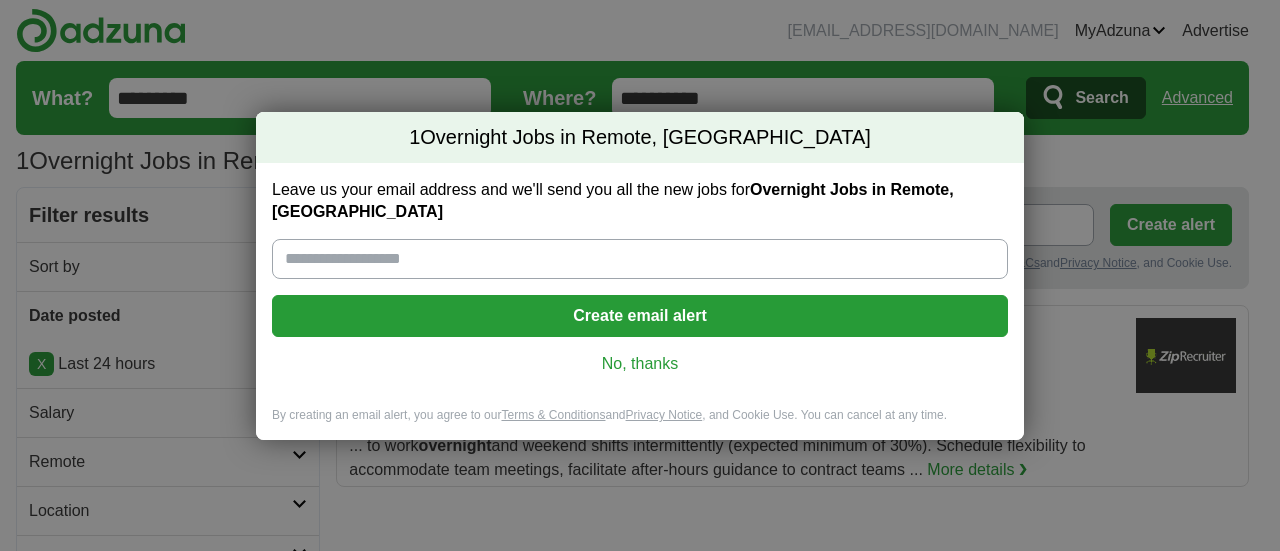 click on "No, thanks" at bounding box center (640, 364) 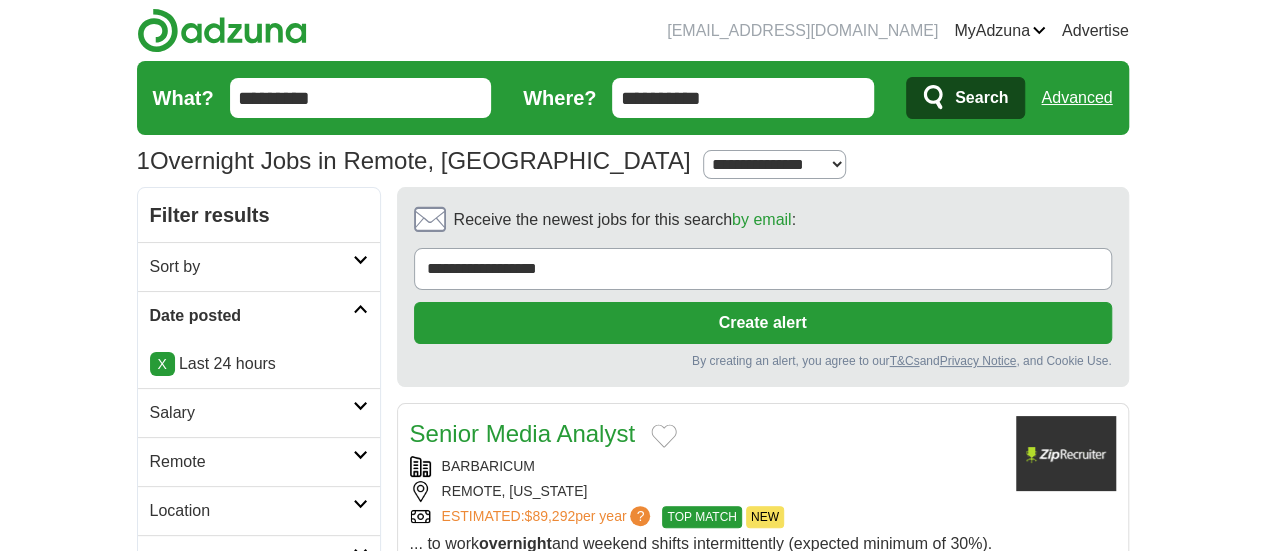 scroll, scrollTop: 0, scrollLeft: 0, axis: both 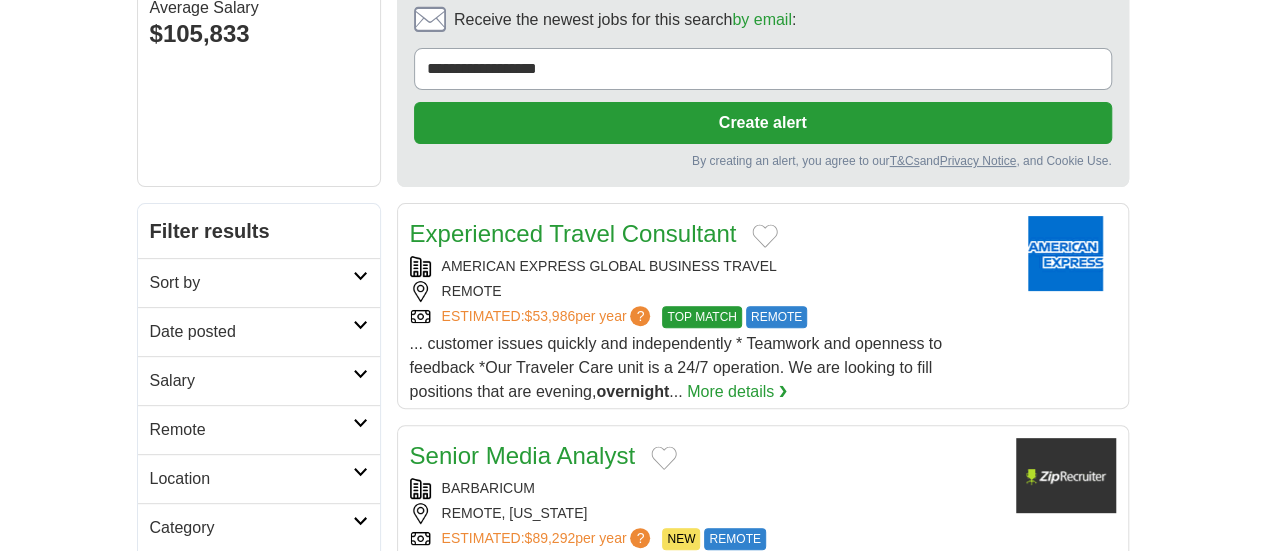 click on "Date posted" at bounding box center (251, 332) 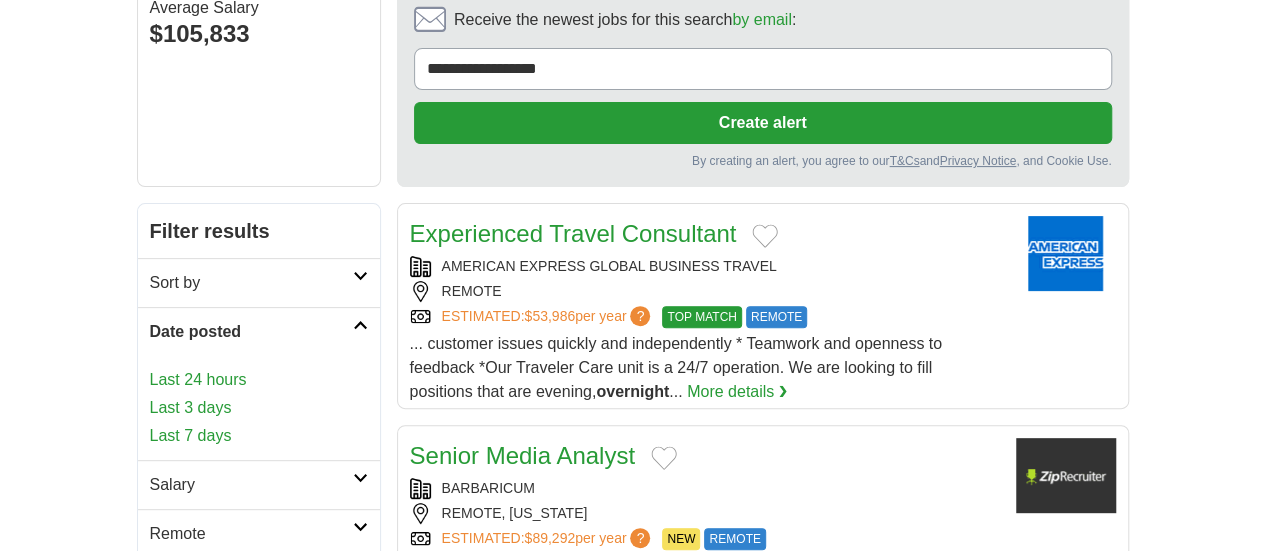 click on "Last 7 days" at bounding box center [259, 436] 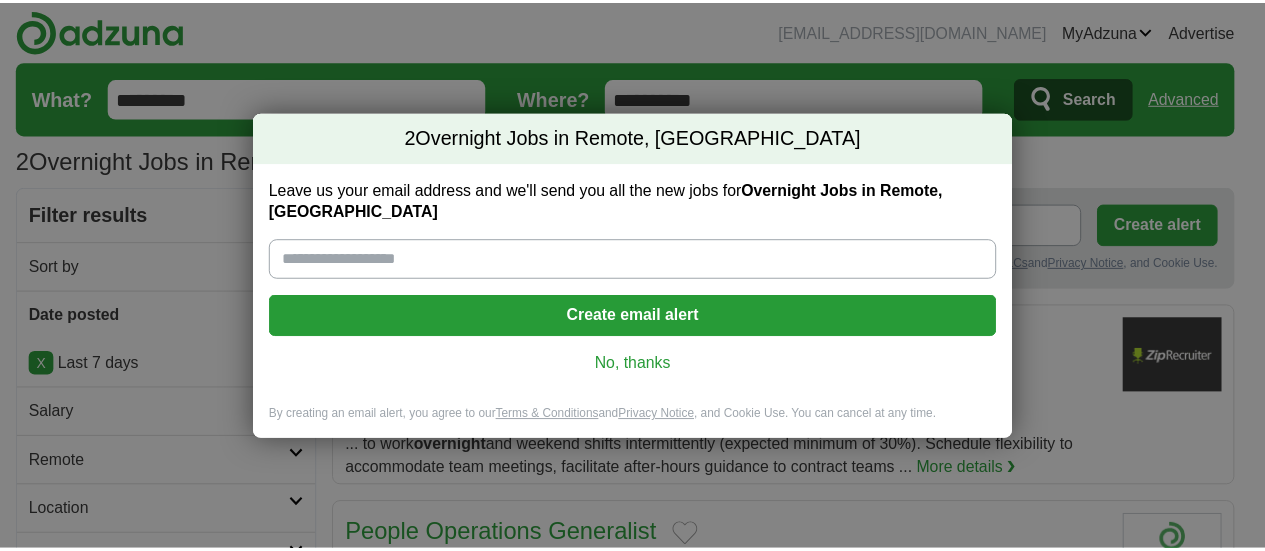 scroll, scrollTop: 0, scrollLeft: 0, axis: both 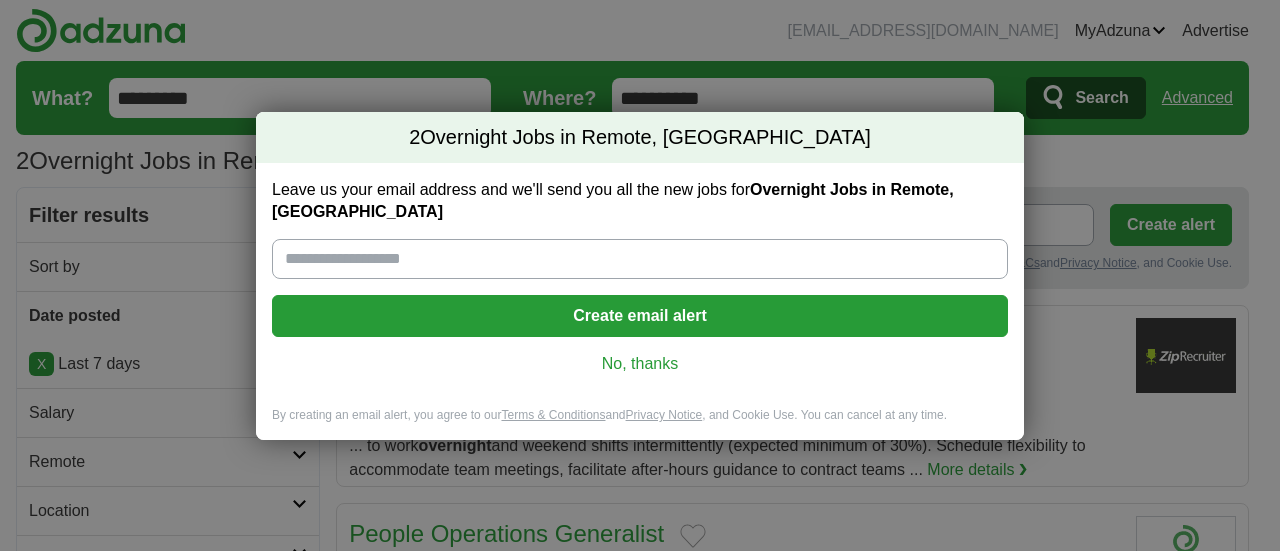 click on "No, thanks" at bounding box center (640, 364) 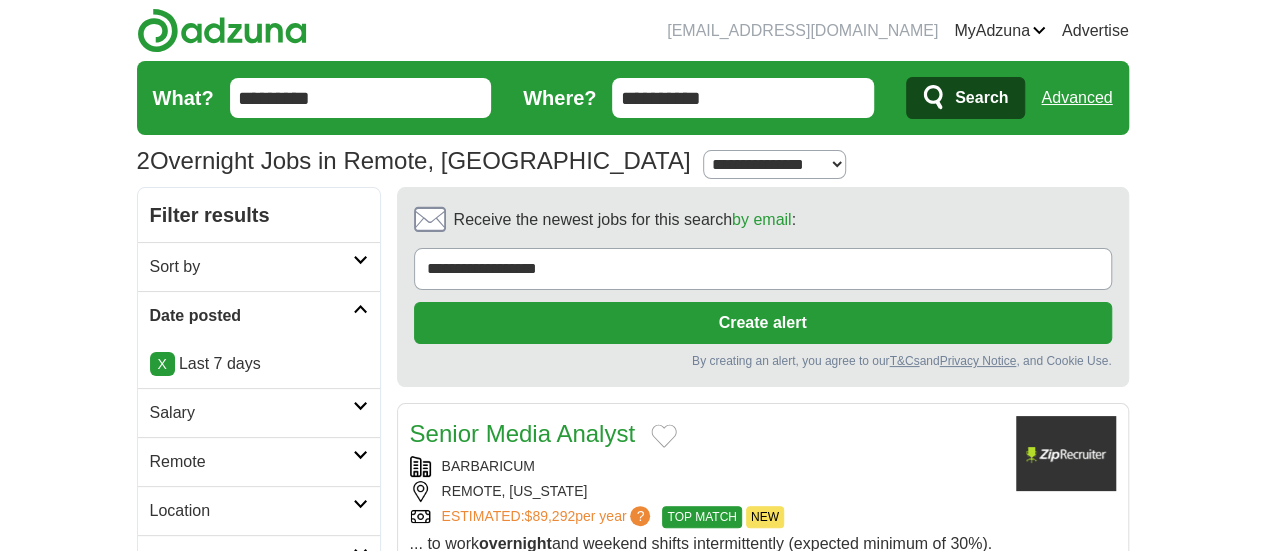 scroll, scrollTop: 0, scrollLeft: 0, axis: both 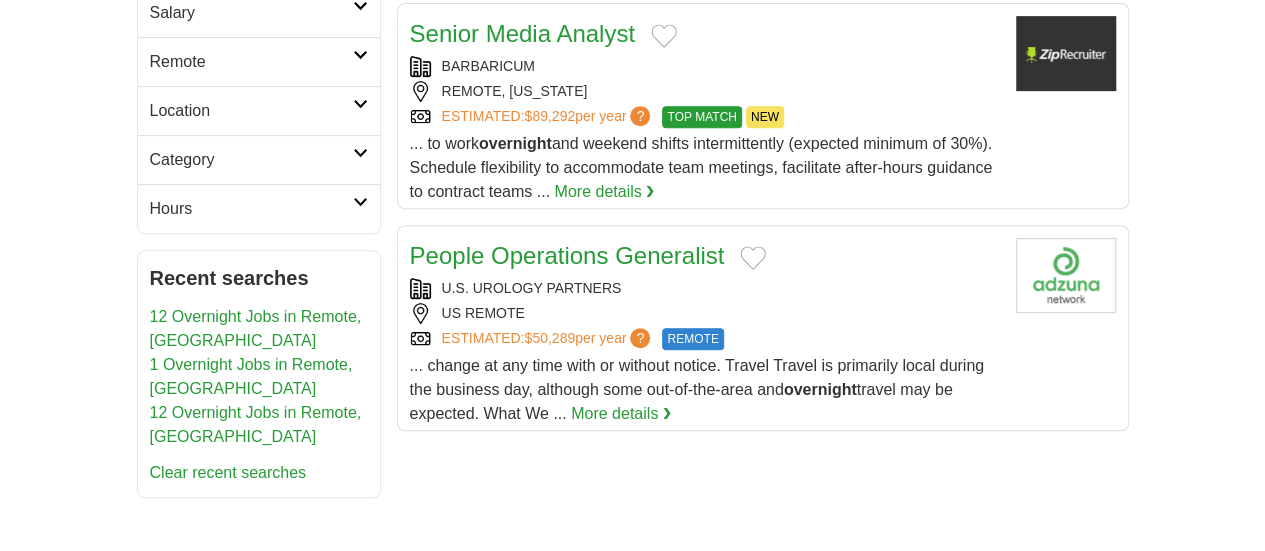click on "More details ❯" at bounding box center [621, 414] 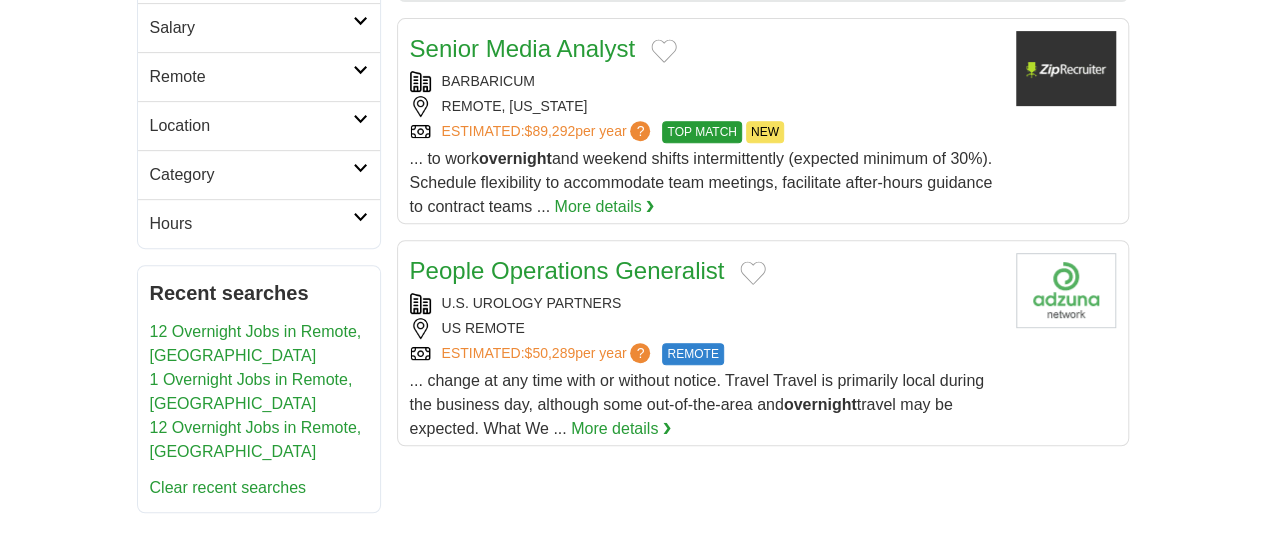 scroll, scrollTop: 400, scrollLeft: 0, axis: vertical 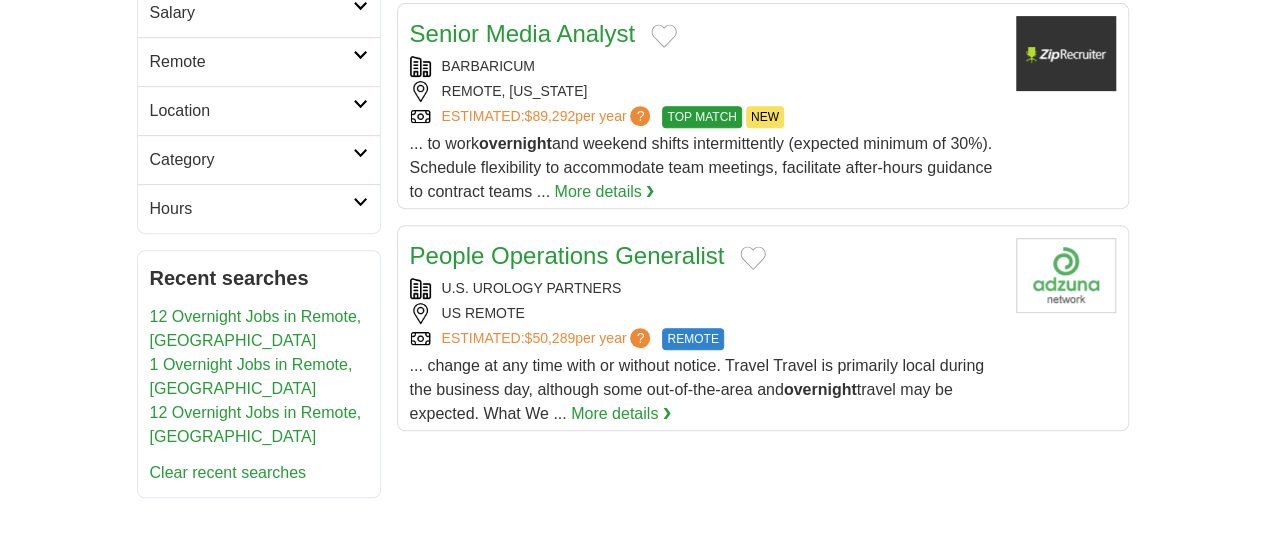 click on "Remote" at bounding box center [251, 62] 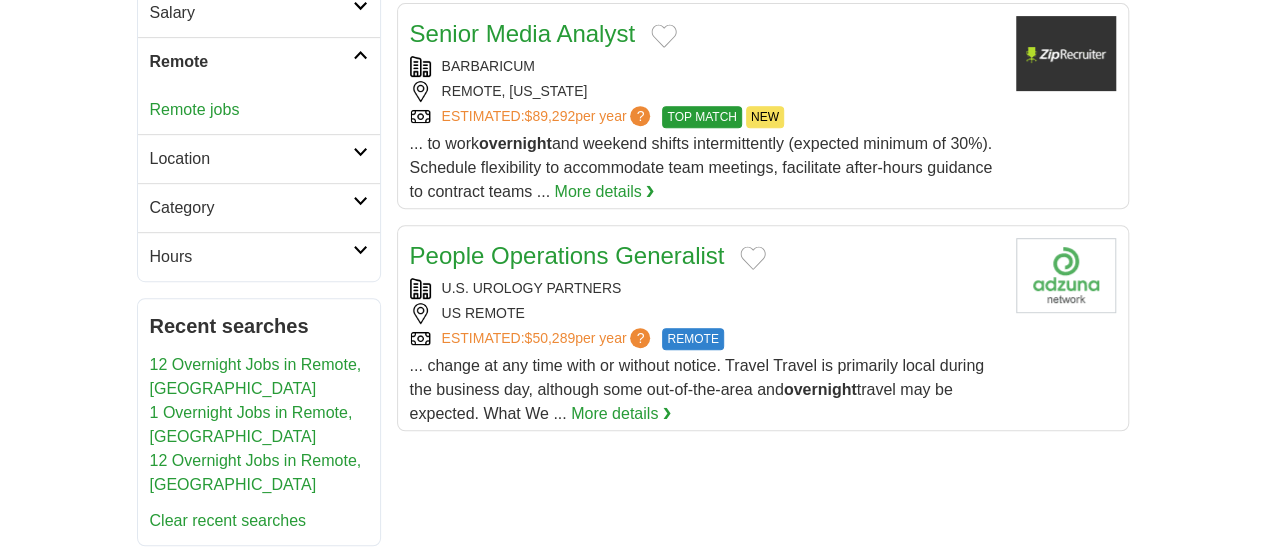 click on "Remote jobs" at bounding box center (195, 109) 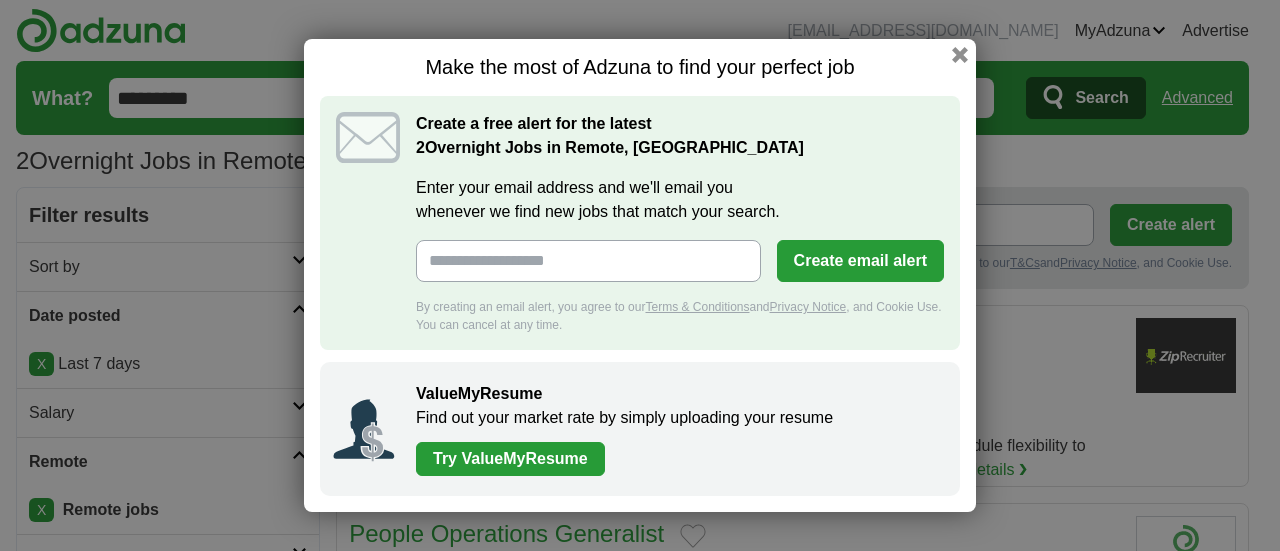 scroll, scrollTop: 0, scrollLeft: 0, axis: both 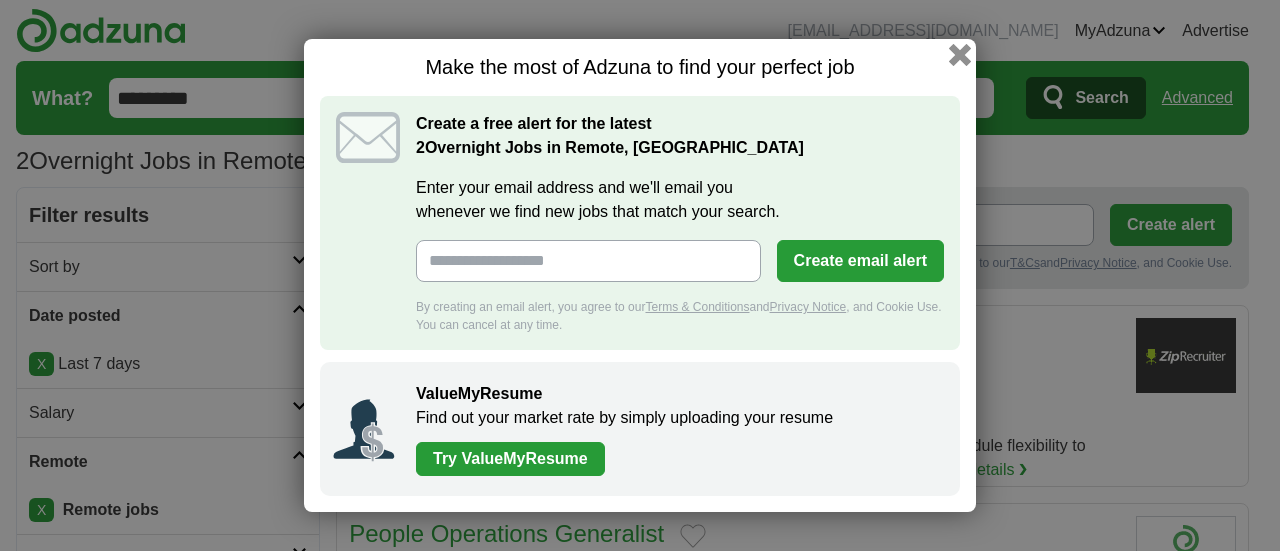 click at bounding box center [960, 55] 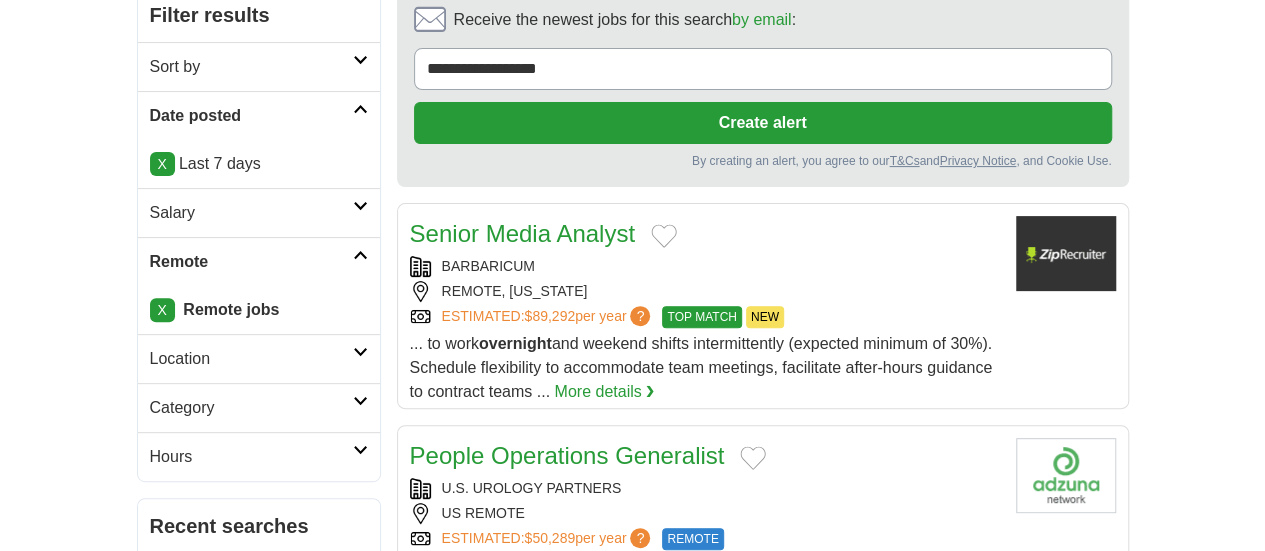 scroll, scrollTop: 300, scrollLeft: 0, axis: vertical 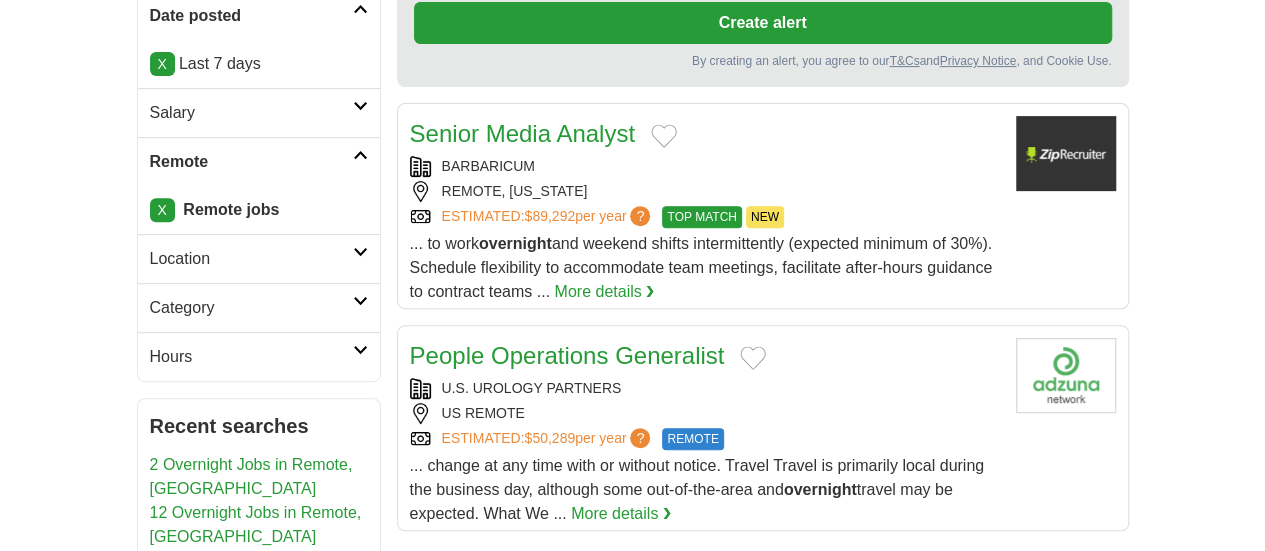 click on "Category" at bounding box center [251, 308] 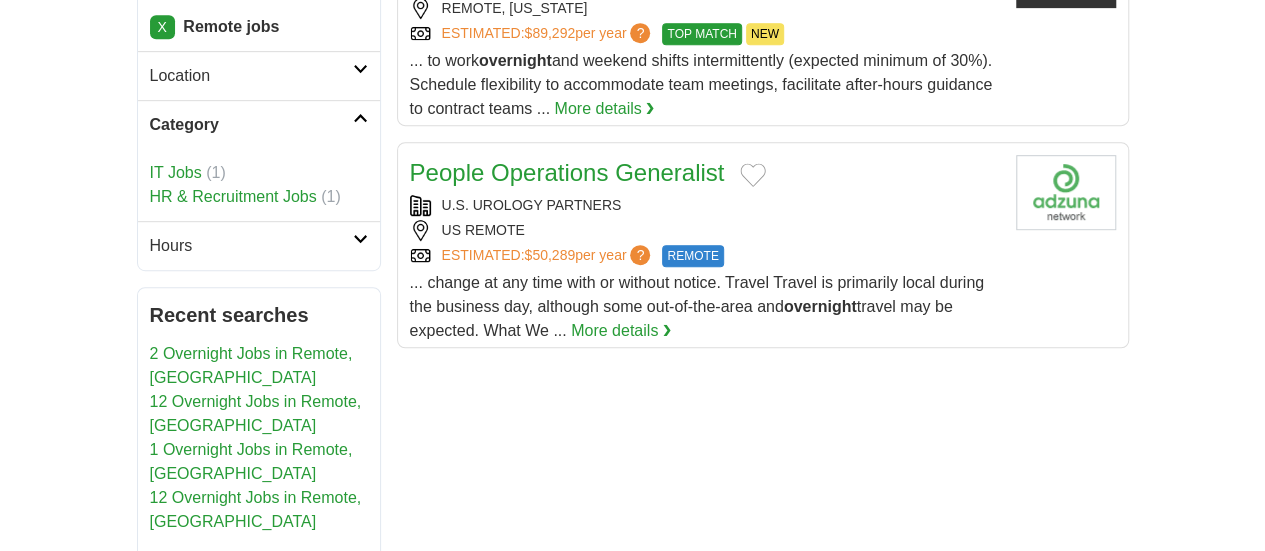 scroll, scrollTop: 500, scrollLeft: 0, axis: vertical 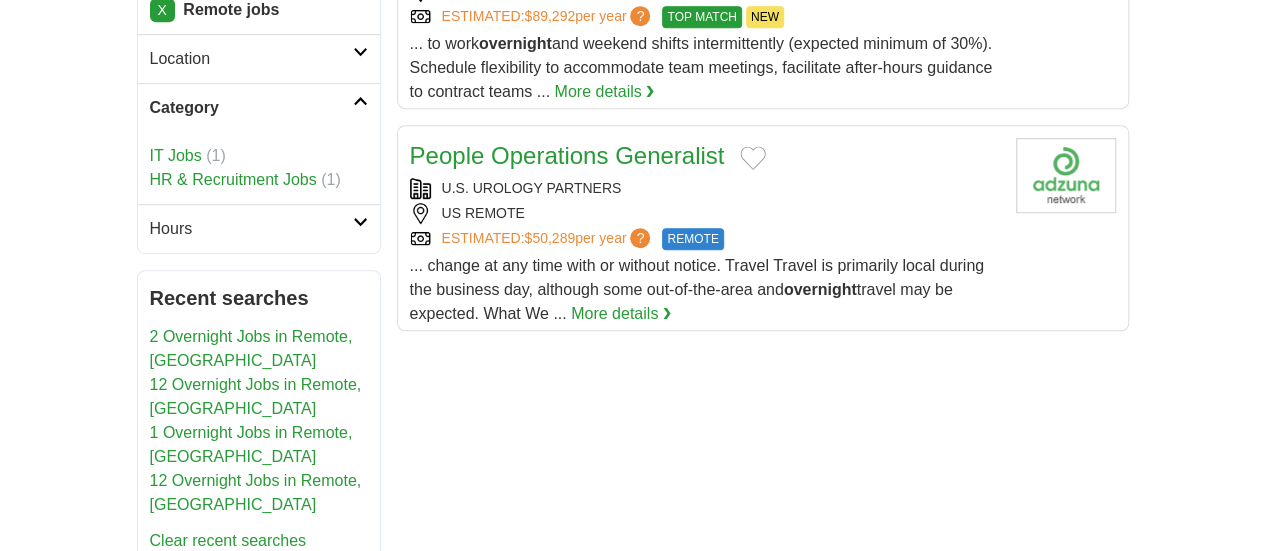 click on "Hours" at bounding box center (251, 229) 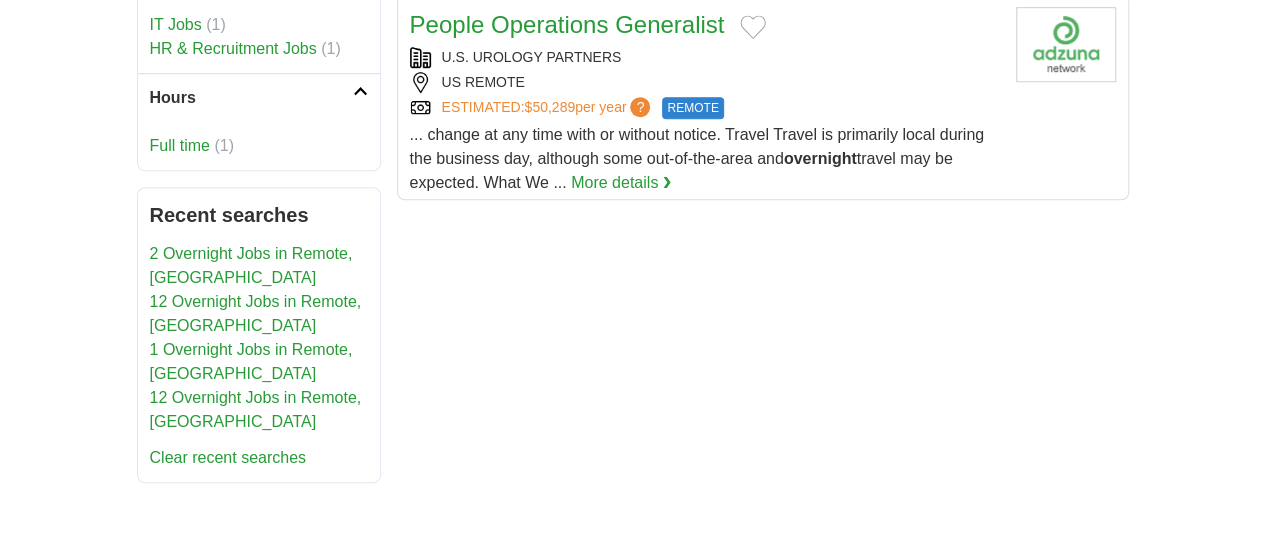 scroll, scrollTop: 600, scrollLeft: 0, axis: vertical 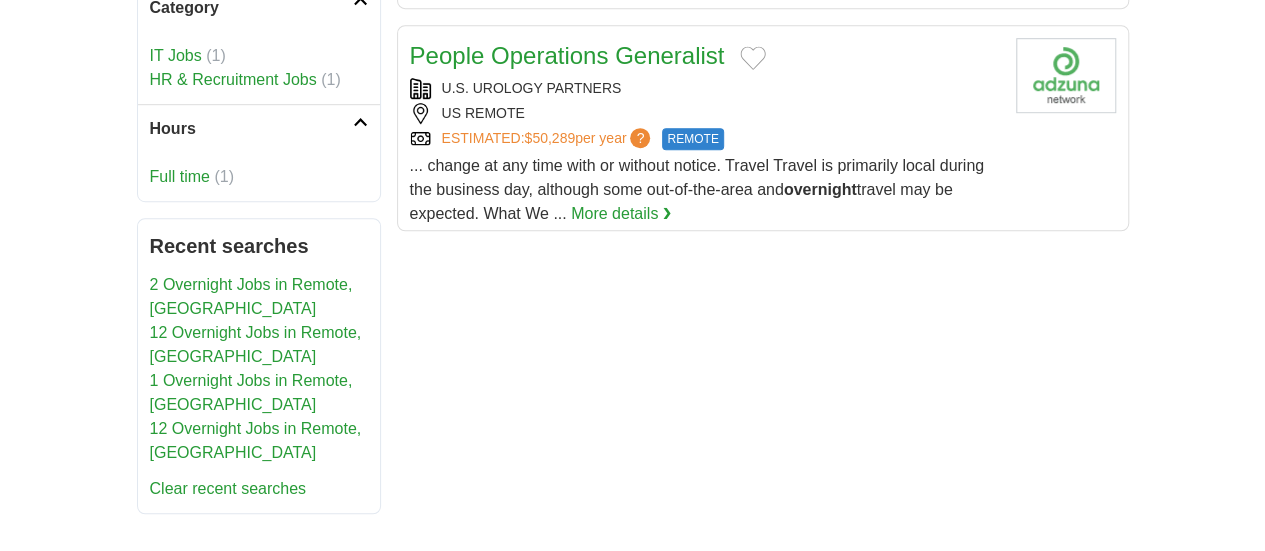click on "12
Overnight Jobs in Remote, [GEOGRAPHIC_DATA]" at bounding box center [256, 344] 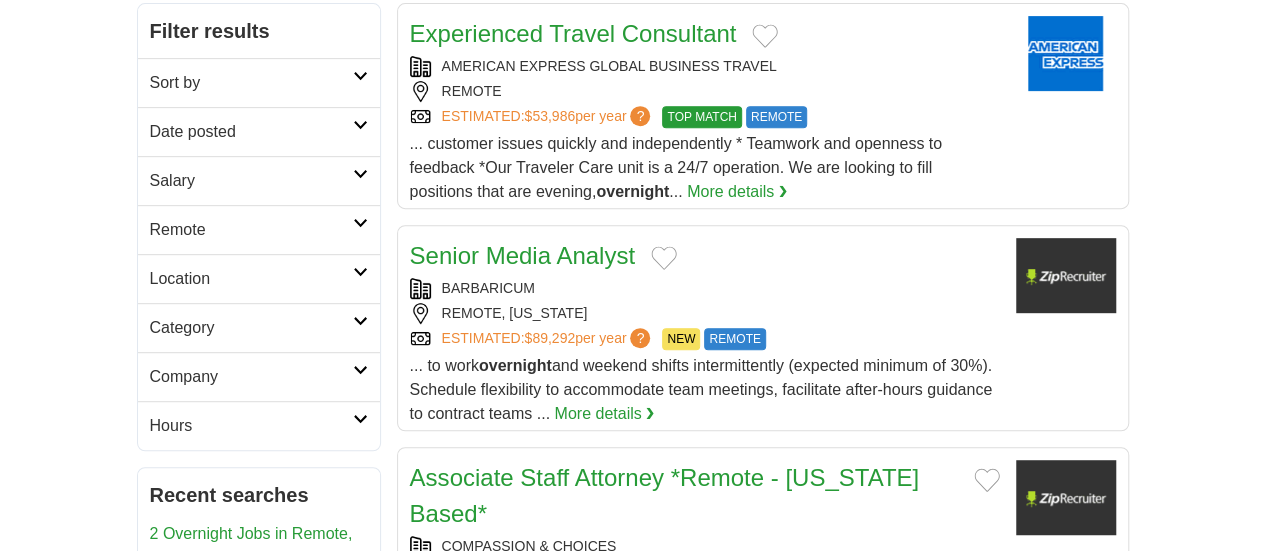 scroll, scrollTop: 426, scrollLeft: 0, axis: vertical 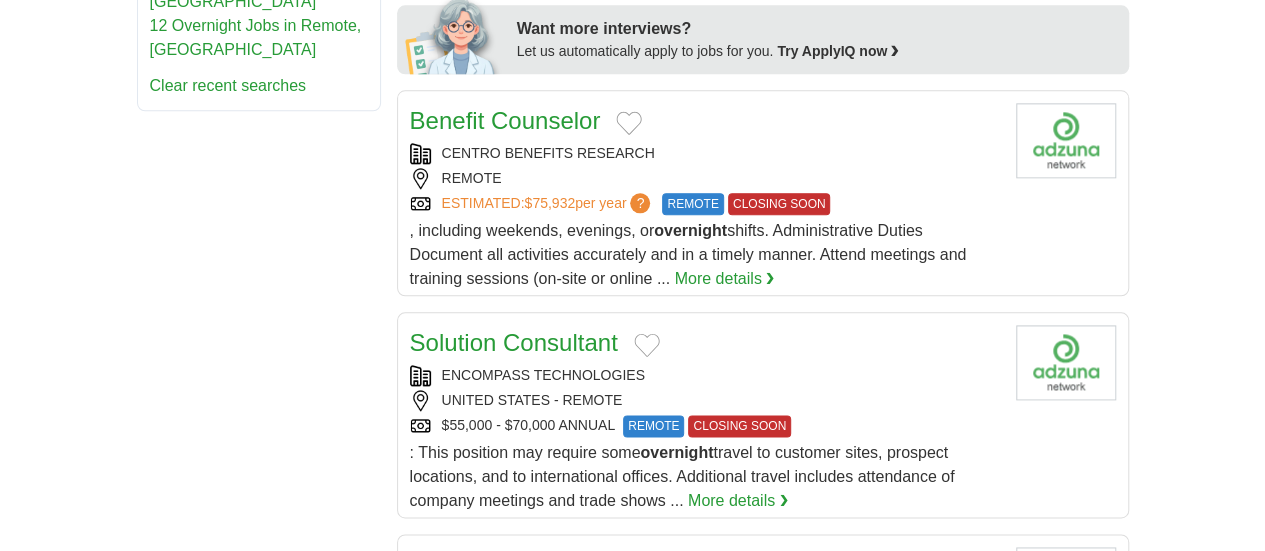 click on "UNITED STATES - REMOTE" at bounding box center (705, 400) 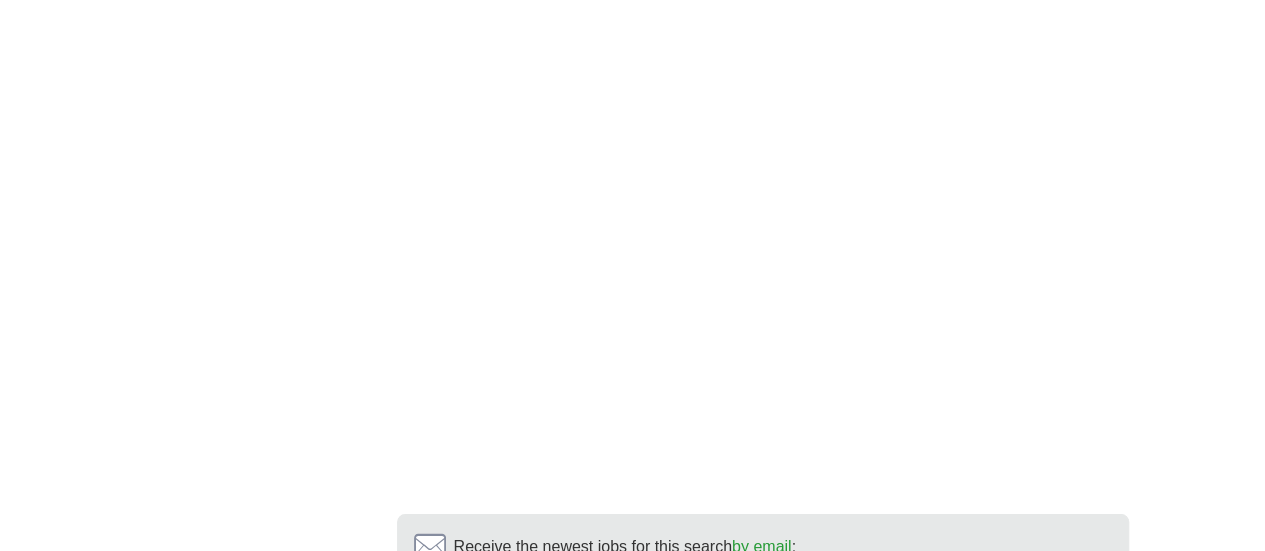 scroll, scrollTop: 3600, scrollLeft: 0, axis: vertical 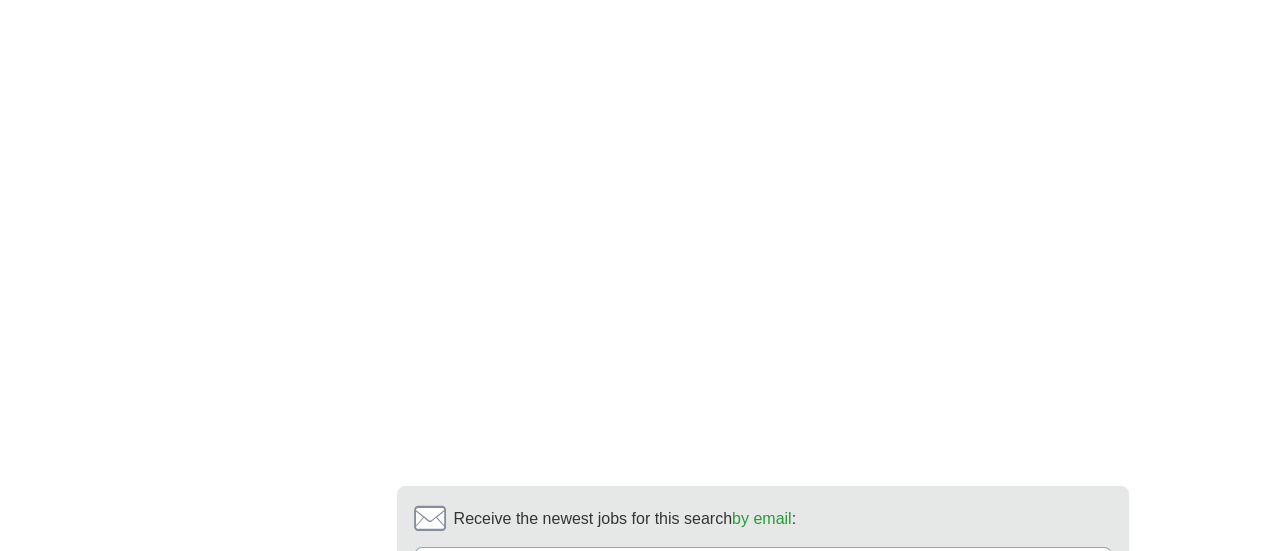 click on "2" at bounding box center (747, 752) 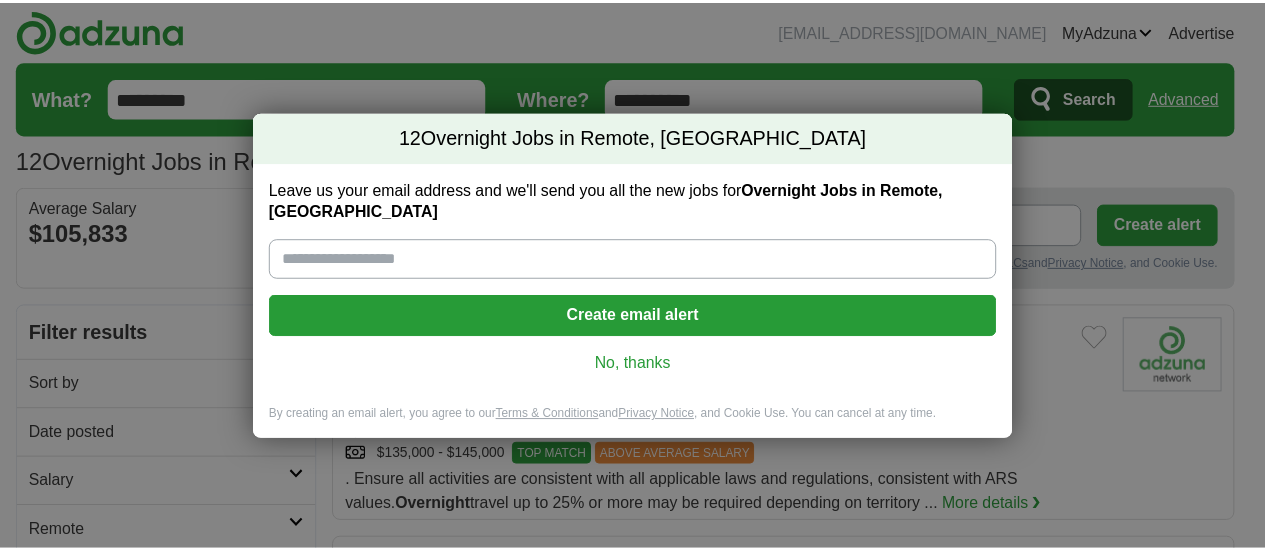 scroll, scrollTop: 0, scrollLeft: 0, axis: both 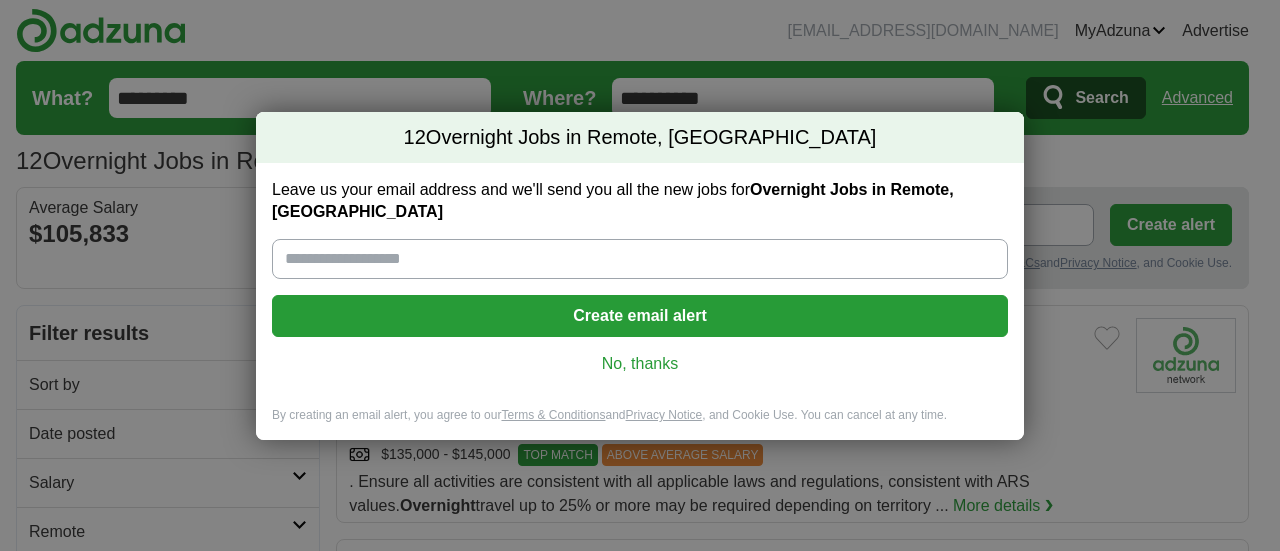 click on "No, thanks" at bounding box center (640, 364) 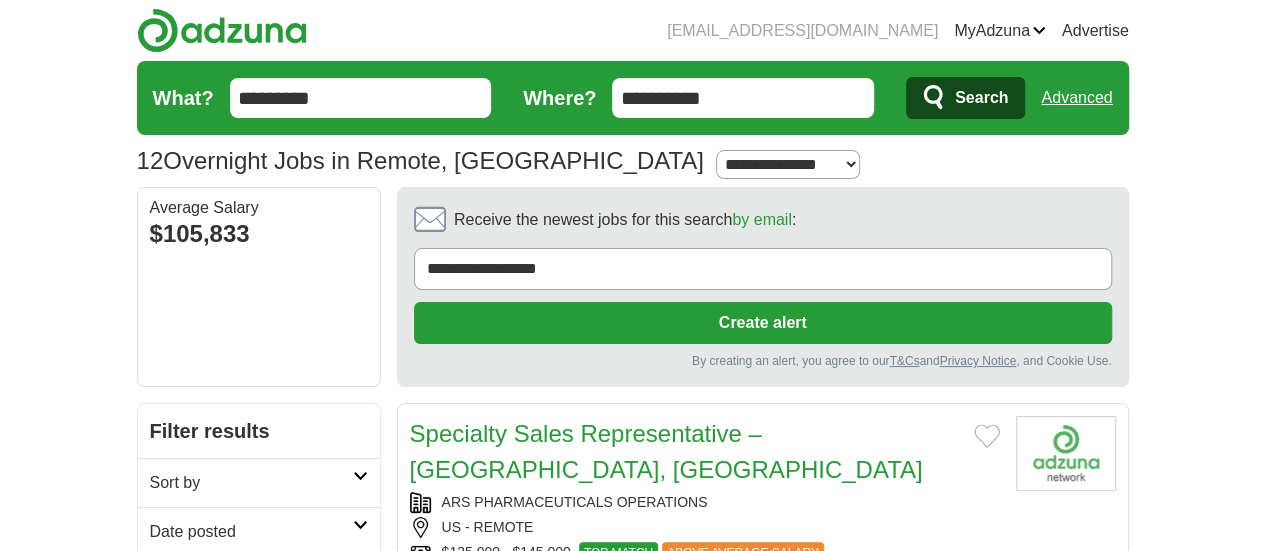 scroll, scrollTop: 0, scrollLeft: 0, axis: both 